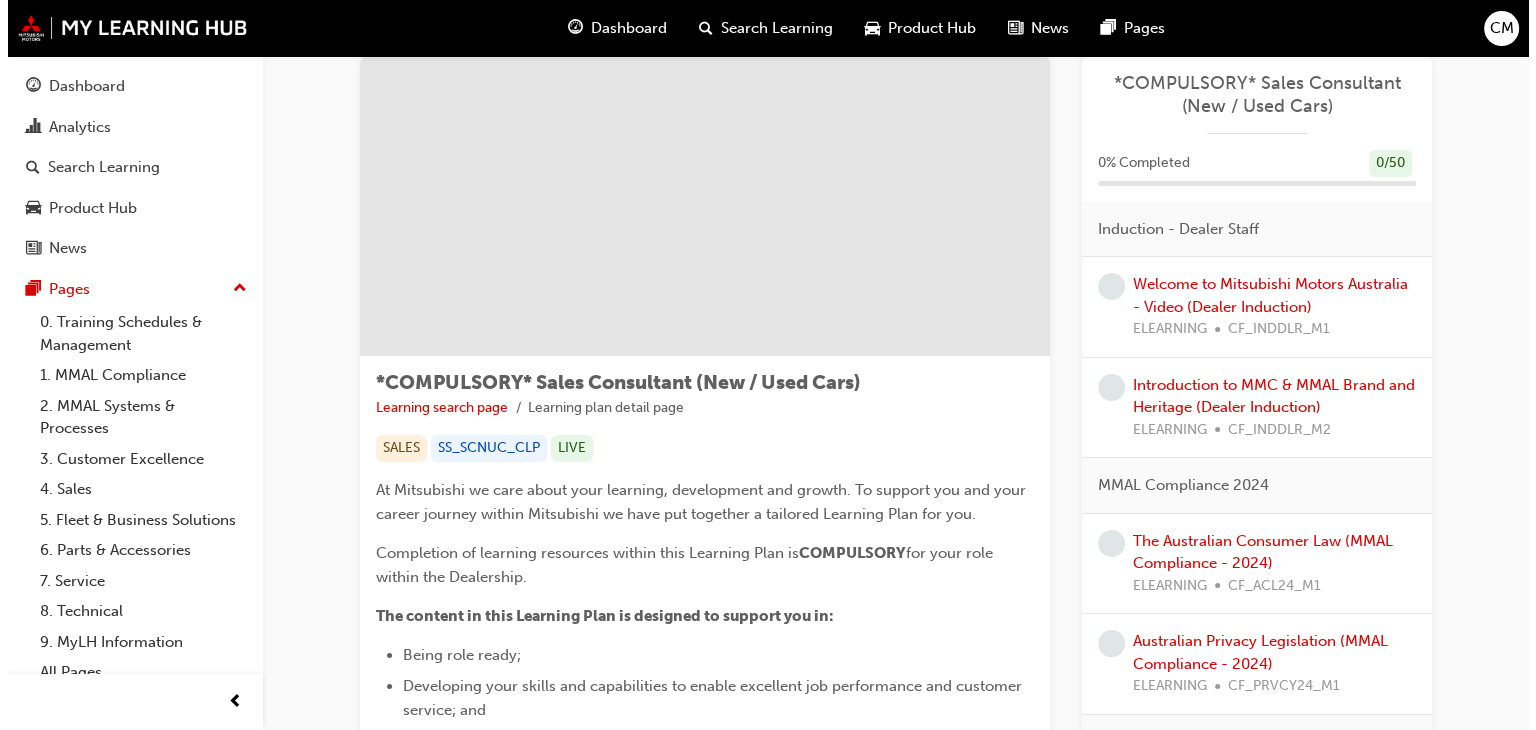 scroll, scrollTop: 0, scrollLeft: 0, axis: both 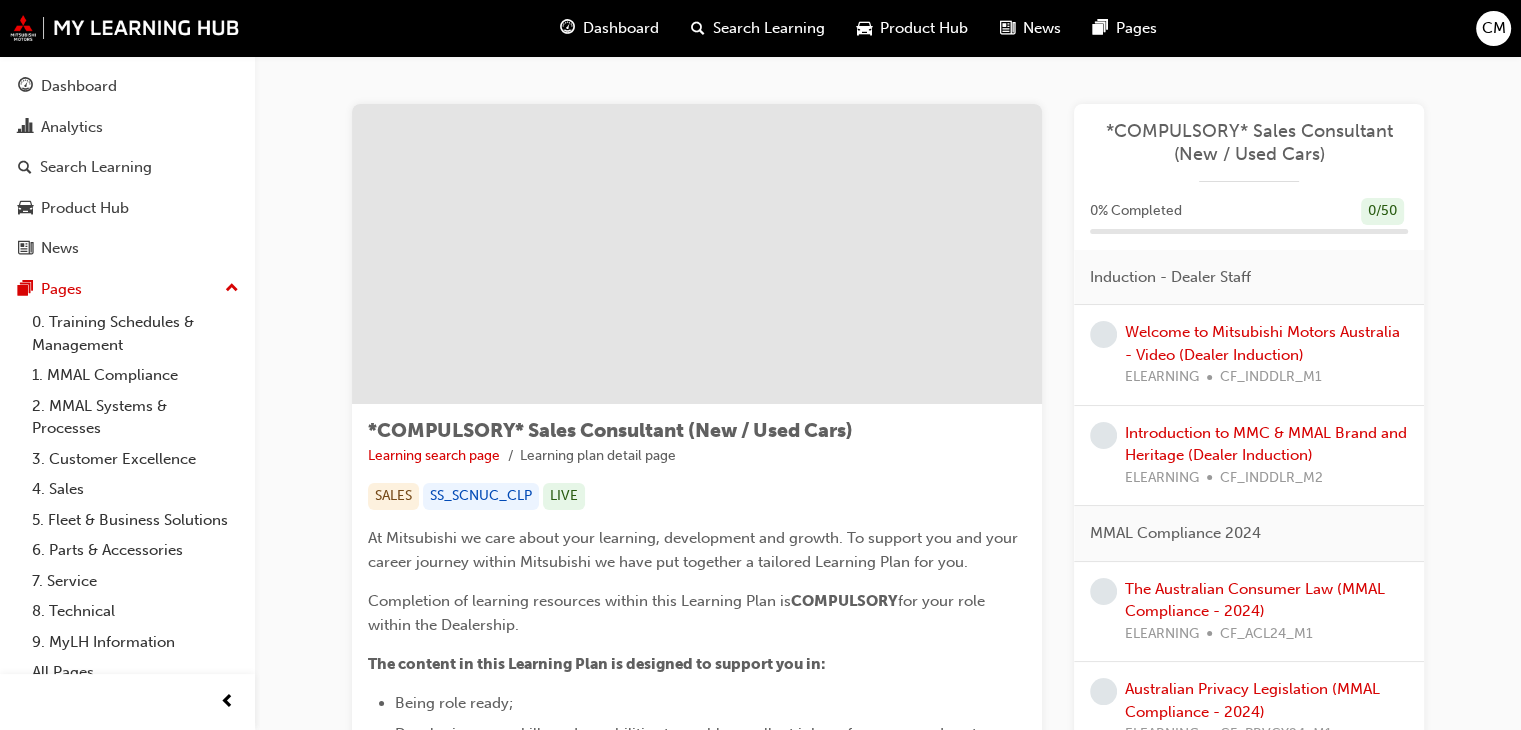 click on "CF_INDDLR_M1" at bounding box center [1271, 377] 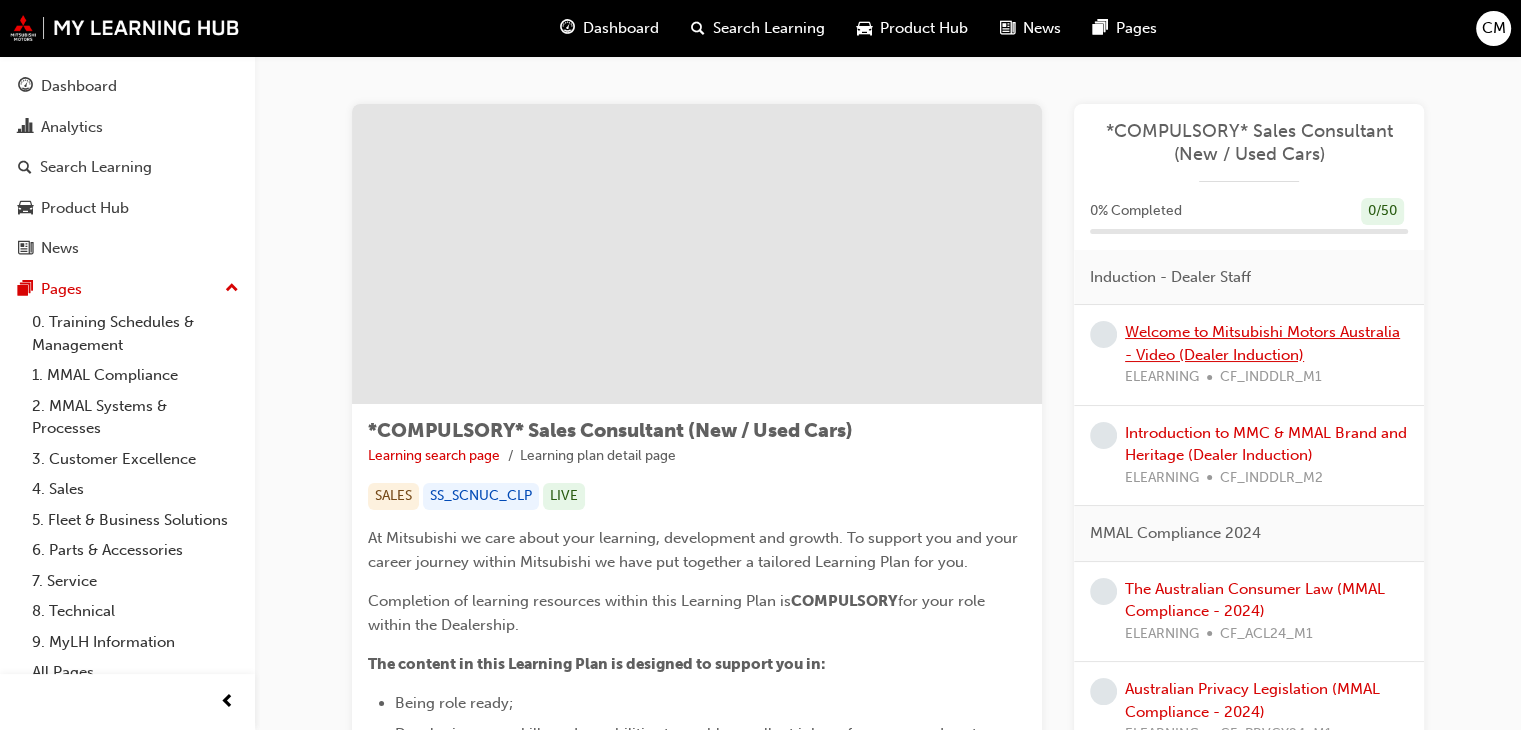 click on "Welcome to Mitsubishi Motors Australia - Video (Dealer Induction)" at bounding box center [1262, 343] 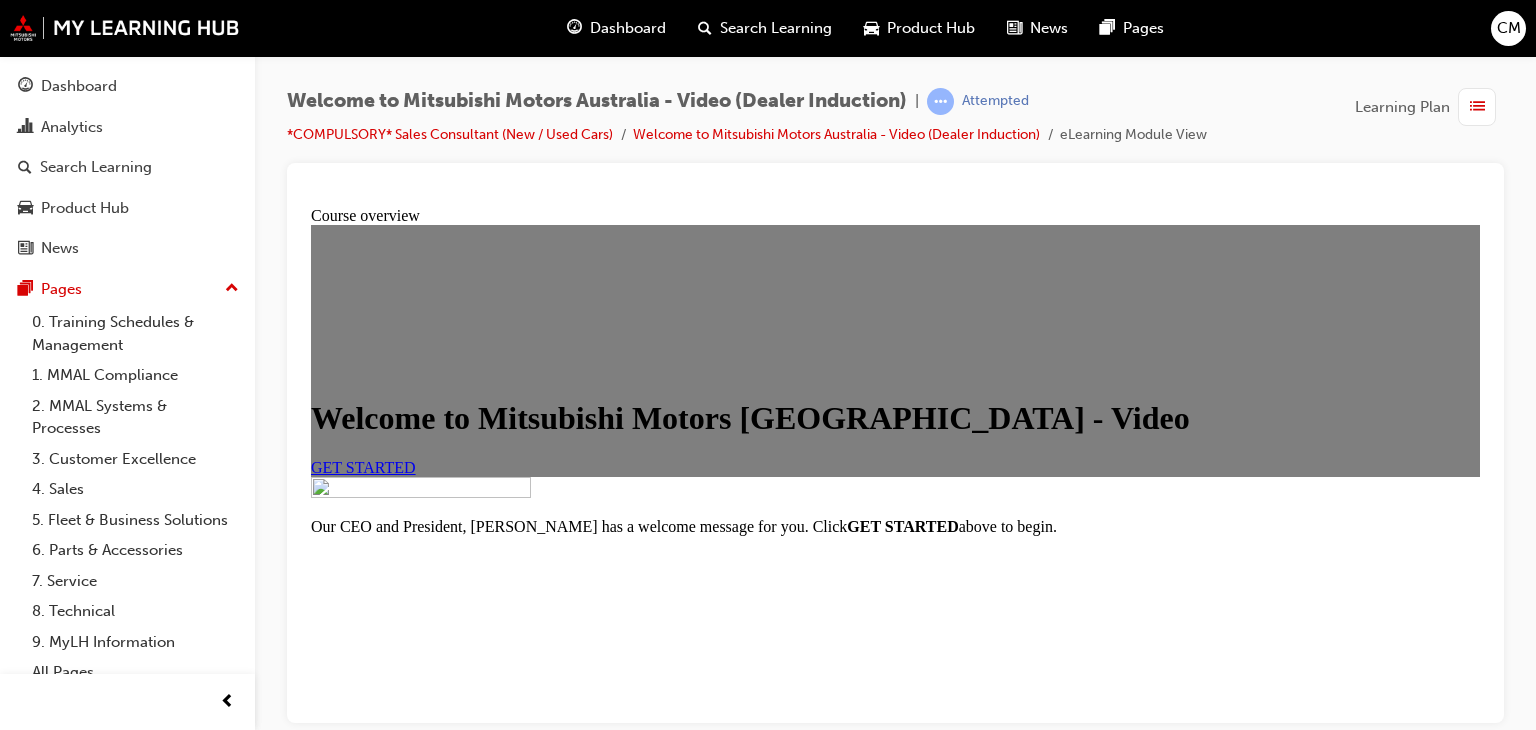 scroll, scrollTop: 0, scrollLeft: 0, axis: both 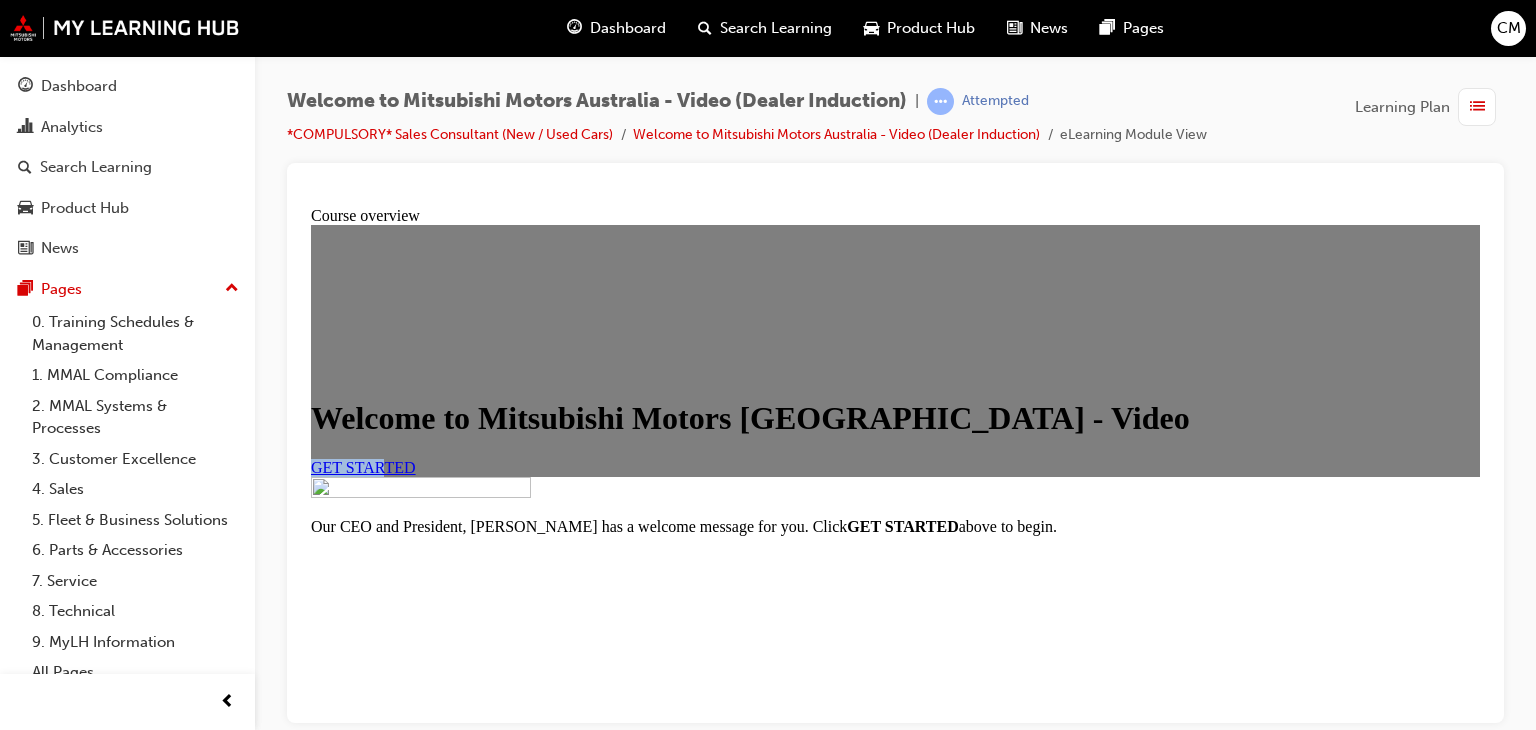 click on "GET STARTED" at bounding box center [363, 466] 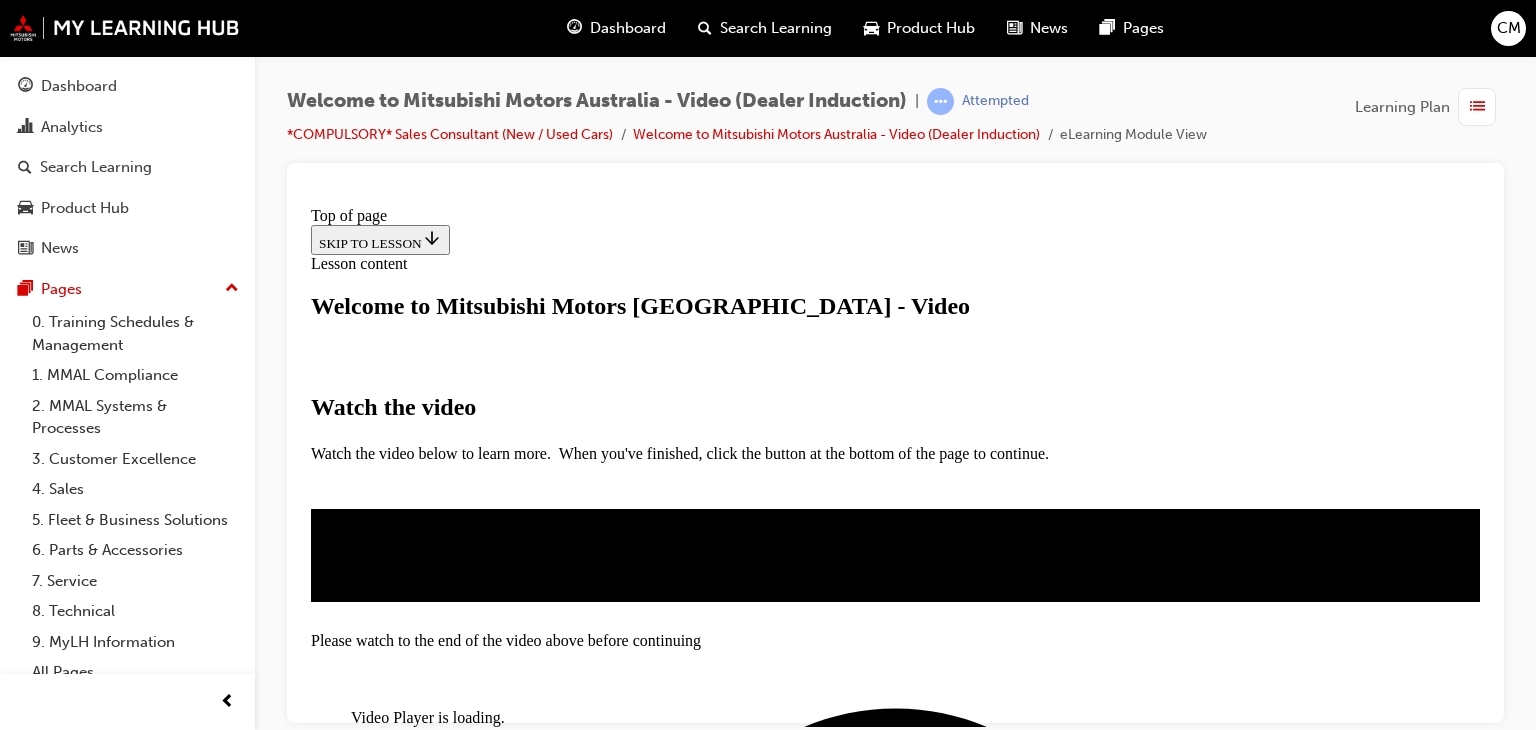 scroll, scrollTop: 400, scrollLeft: 0, axis: vertical 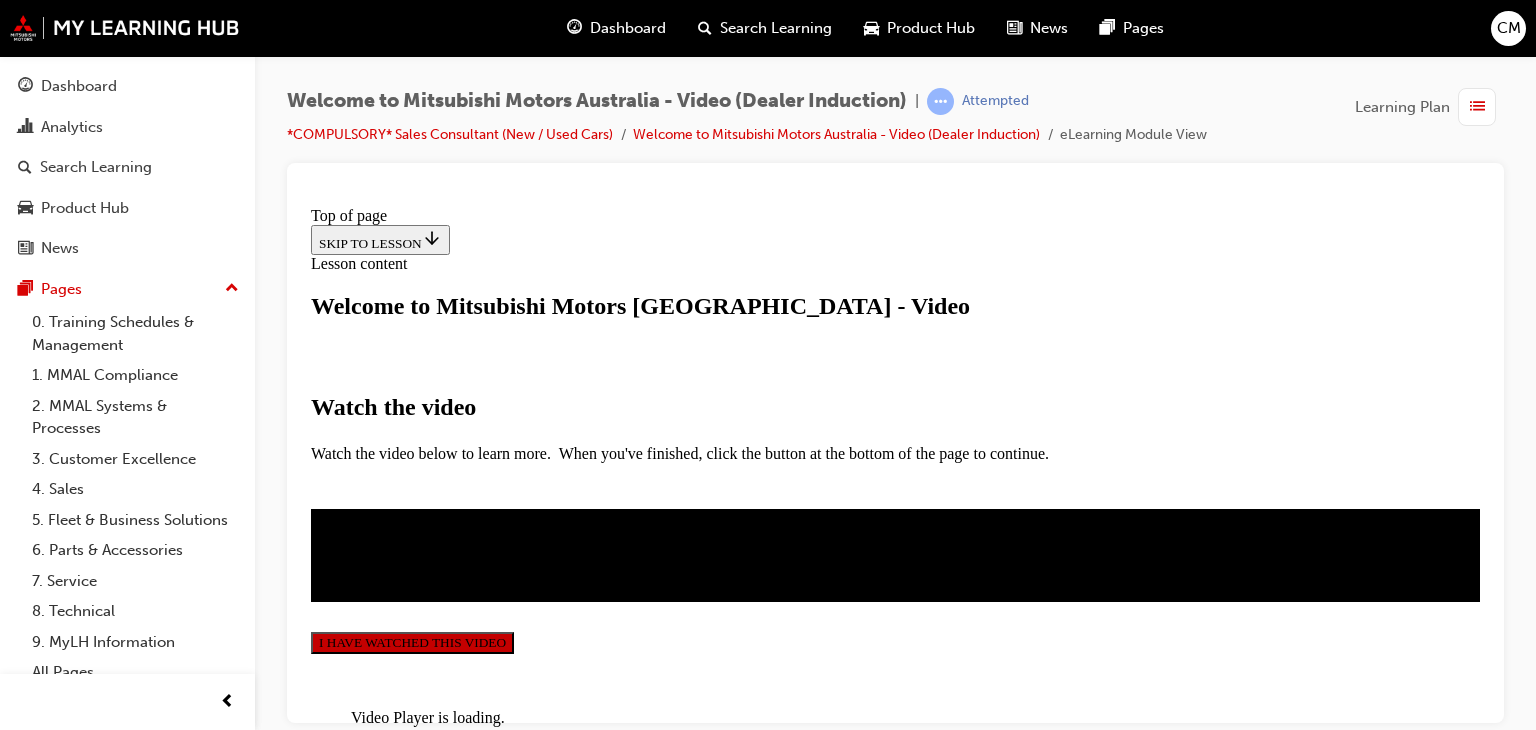 click on "I HAVE WATCHED THIS VIDEO" at bounding box center [412, 642] 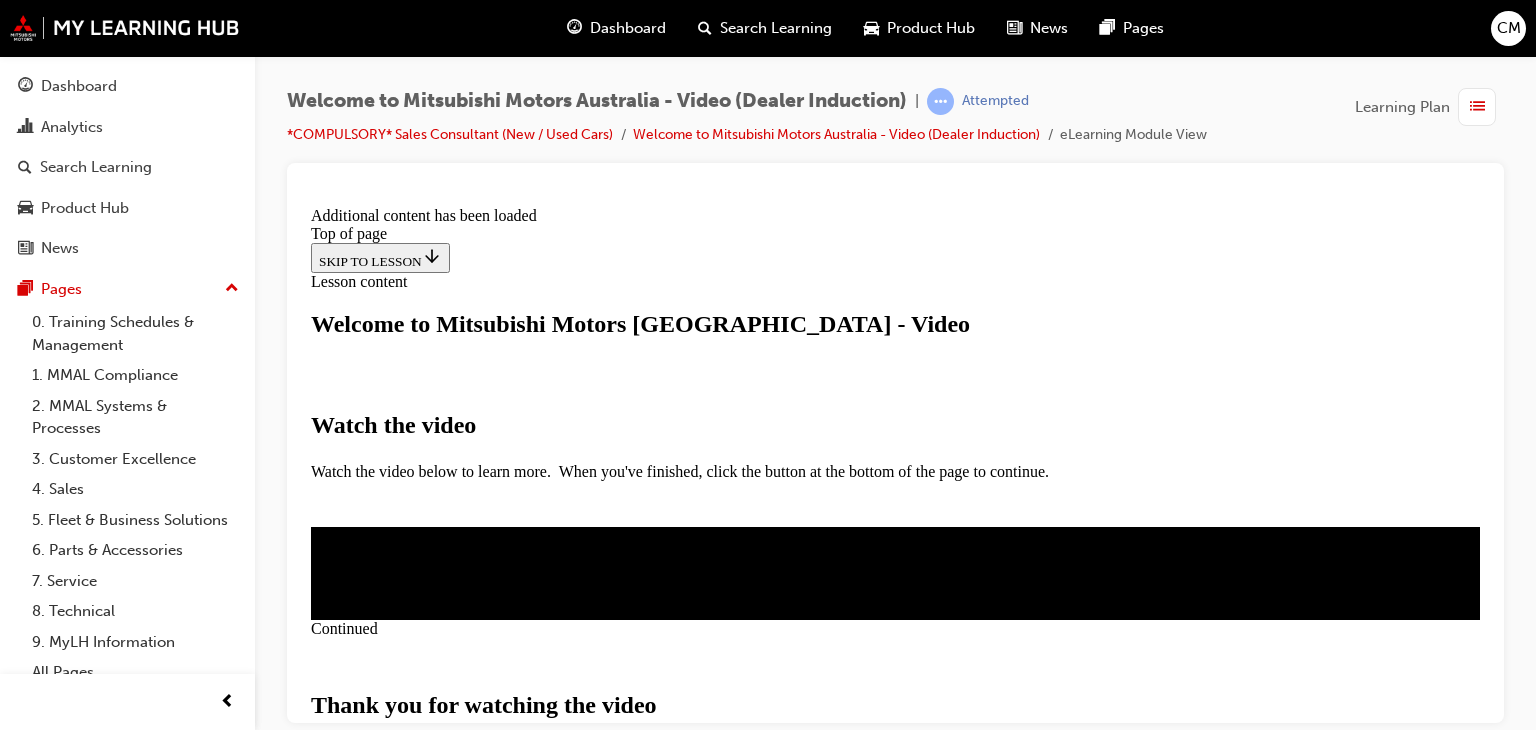 scroll, scrollTop: 816, scrollLeft: 0, axis: vertical 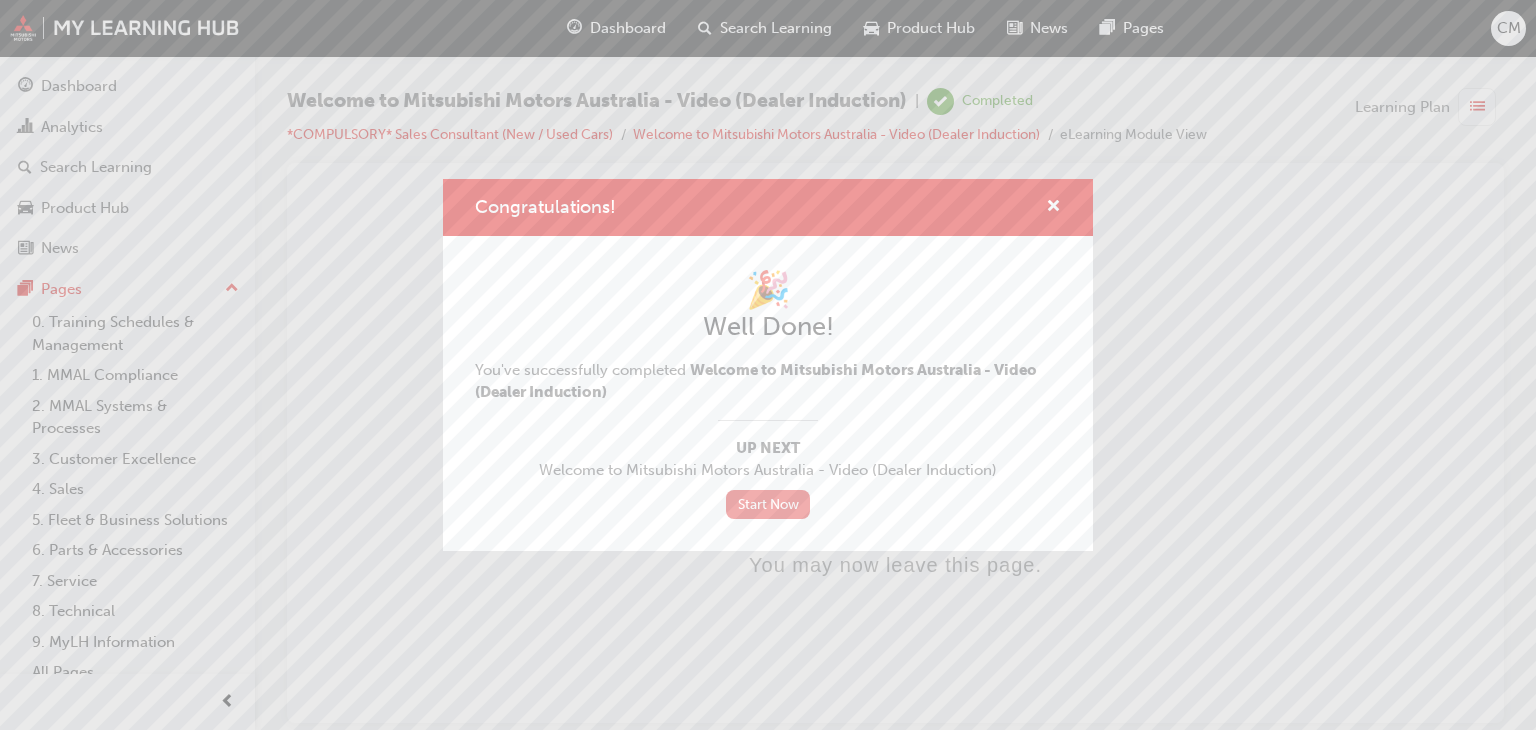 click on "Start Now" at bounding box center (768, 504) 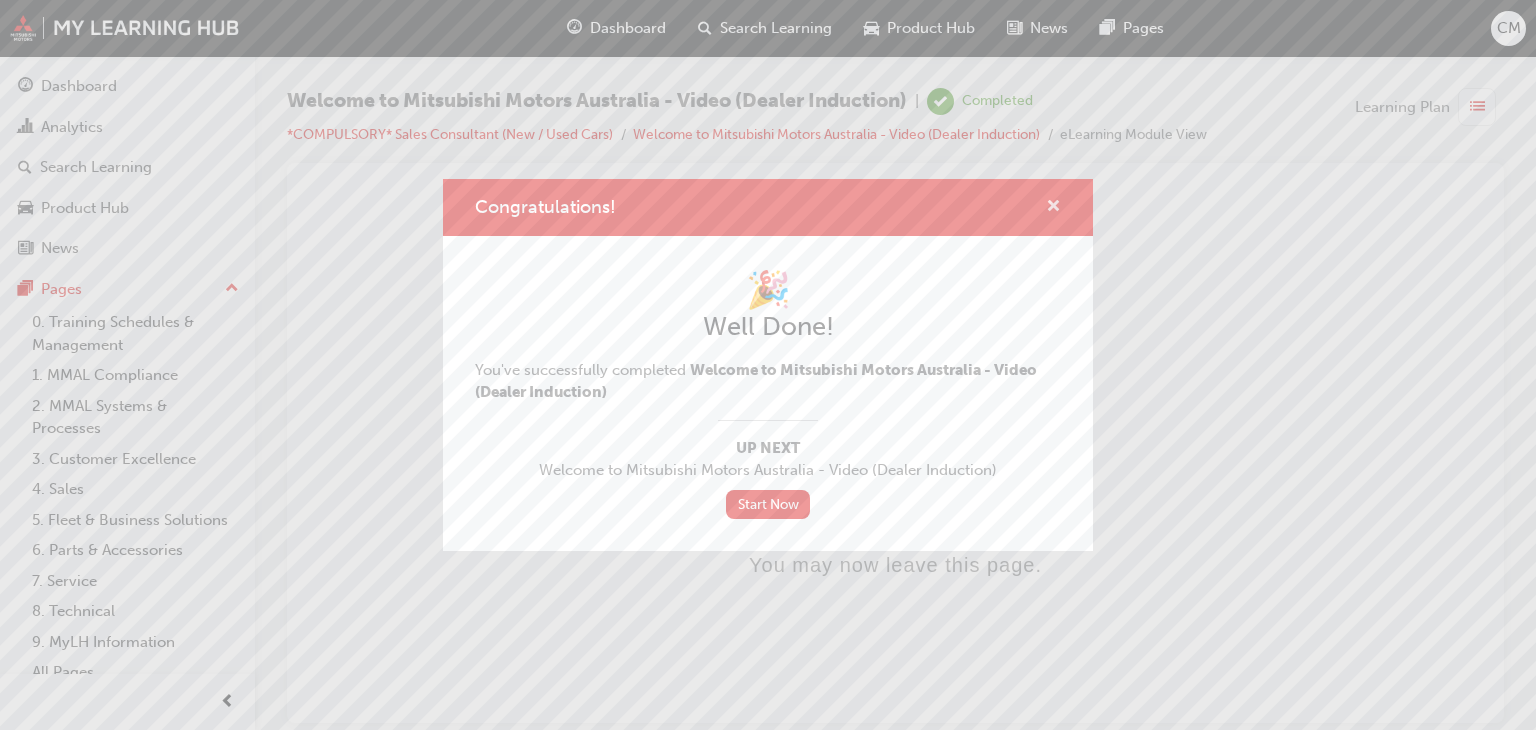 click at bounding box center [1053, 208] 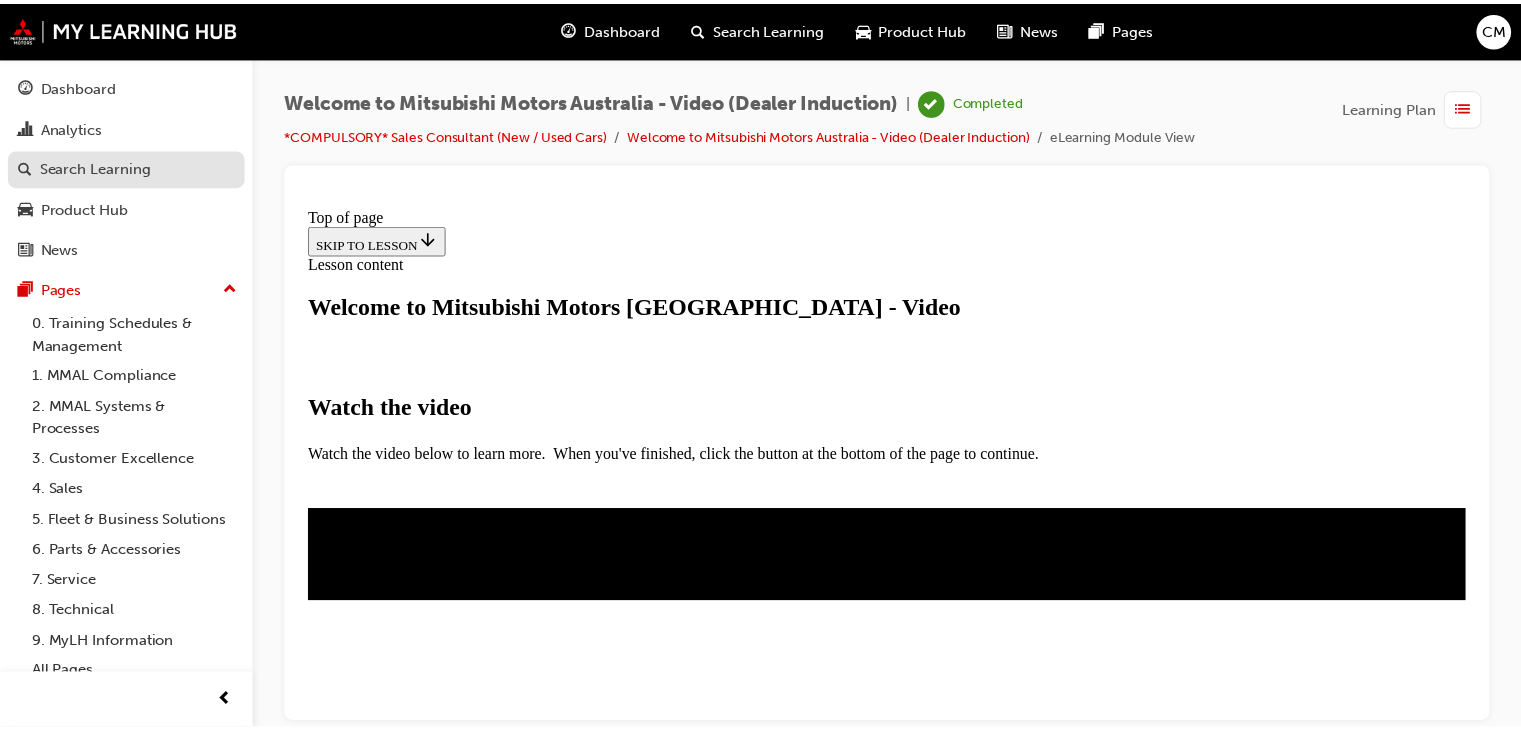 scroll, scrollTop: 0, scrollLeft: 0, axis: both 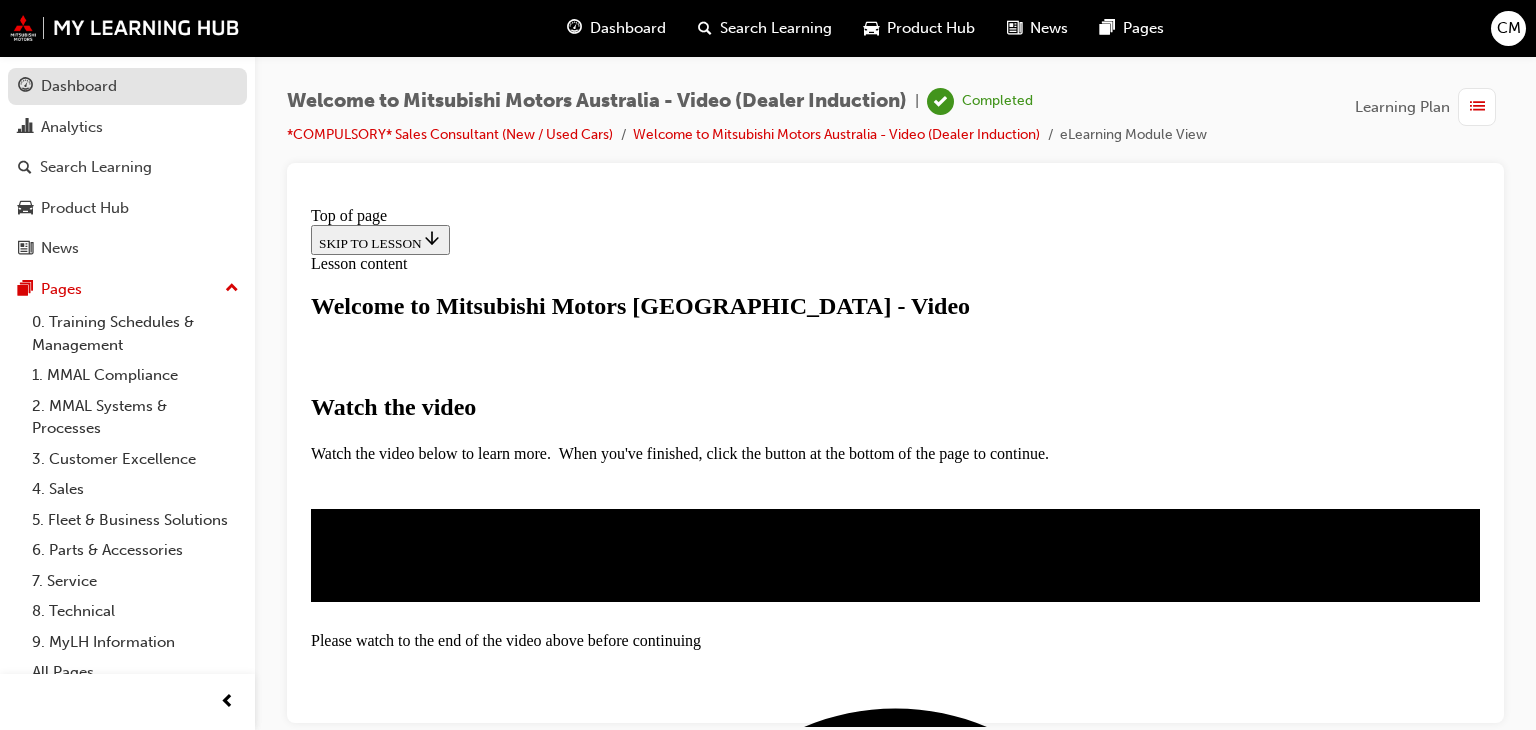 click on "Dashboard" at bounding box center (127, 86) 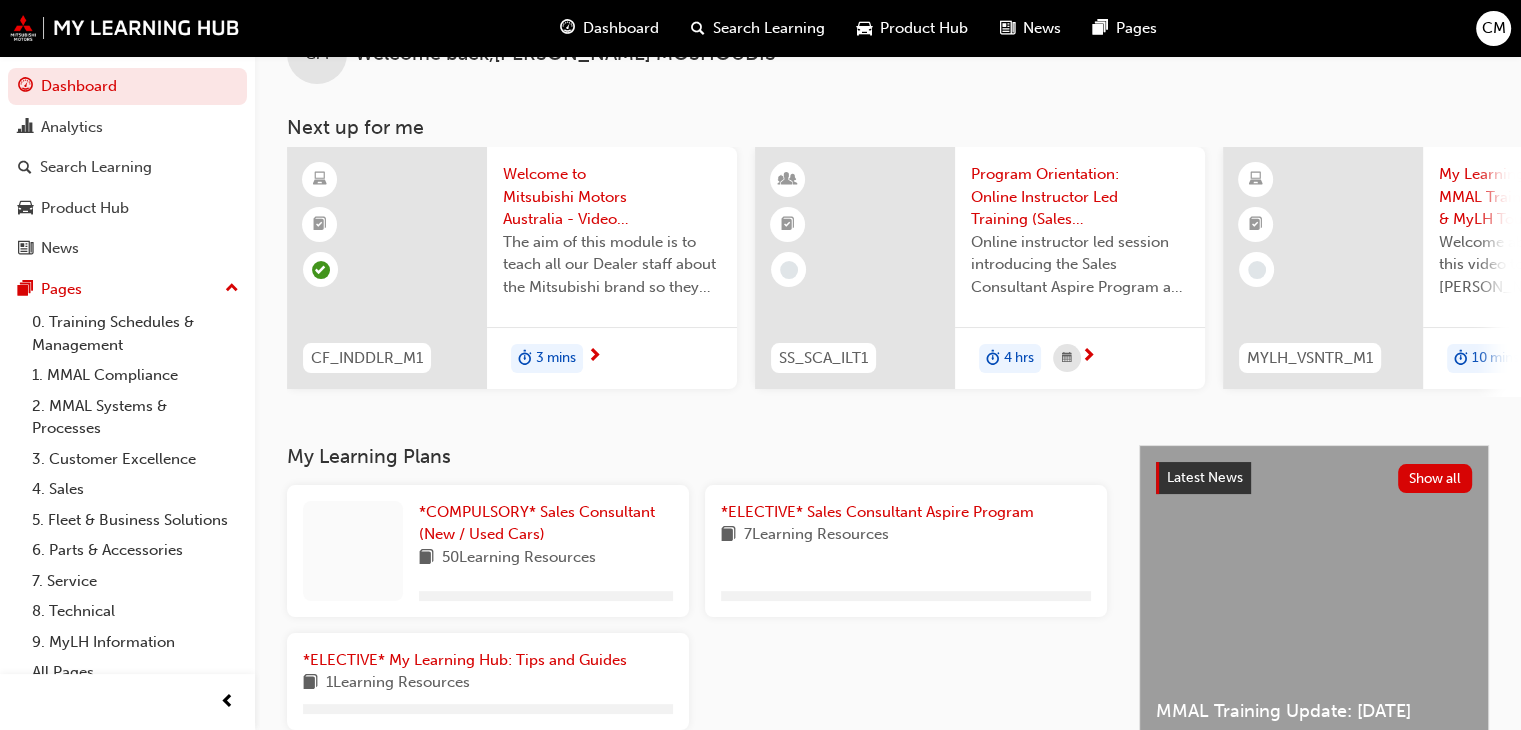 scroll, scrollTop: 100, scrollLeft: 0, axis: vertical 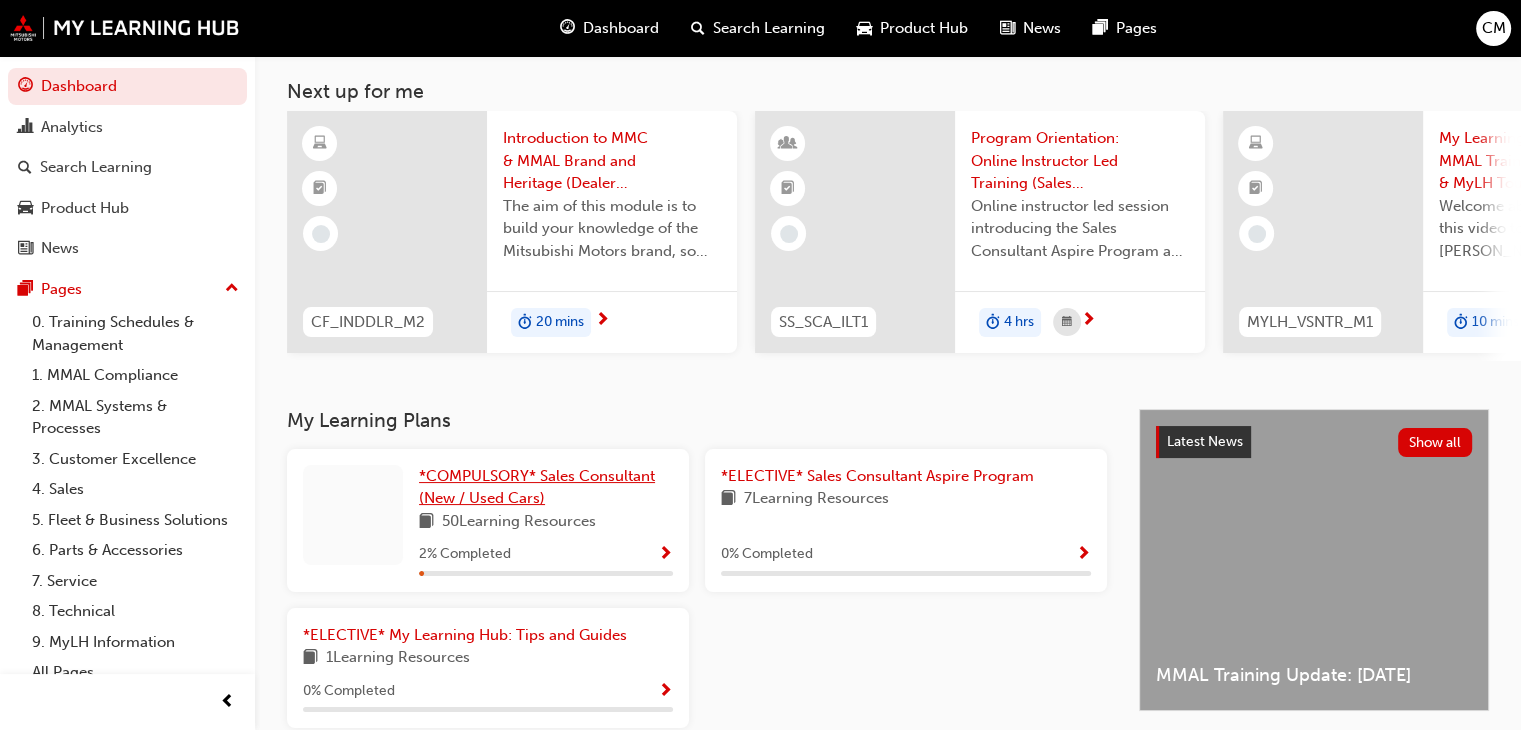 click on "*COMPULSORY* Sales Consultant (New / Used Cars)" at bounding box center (537, 487) 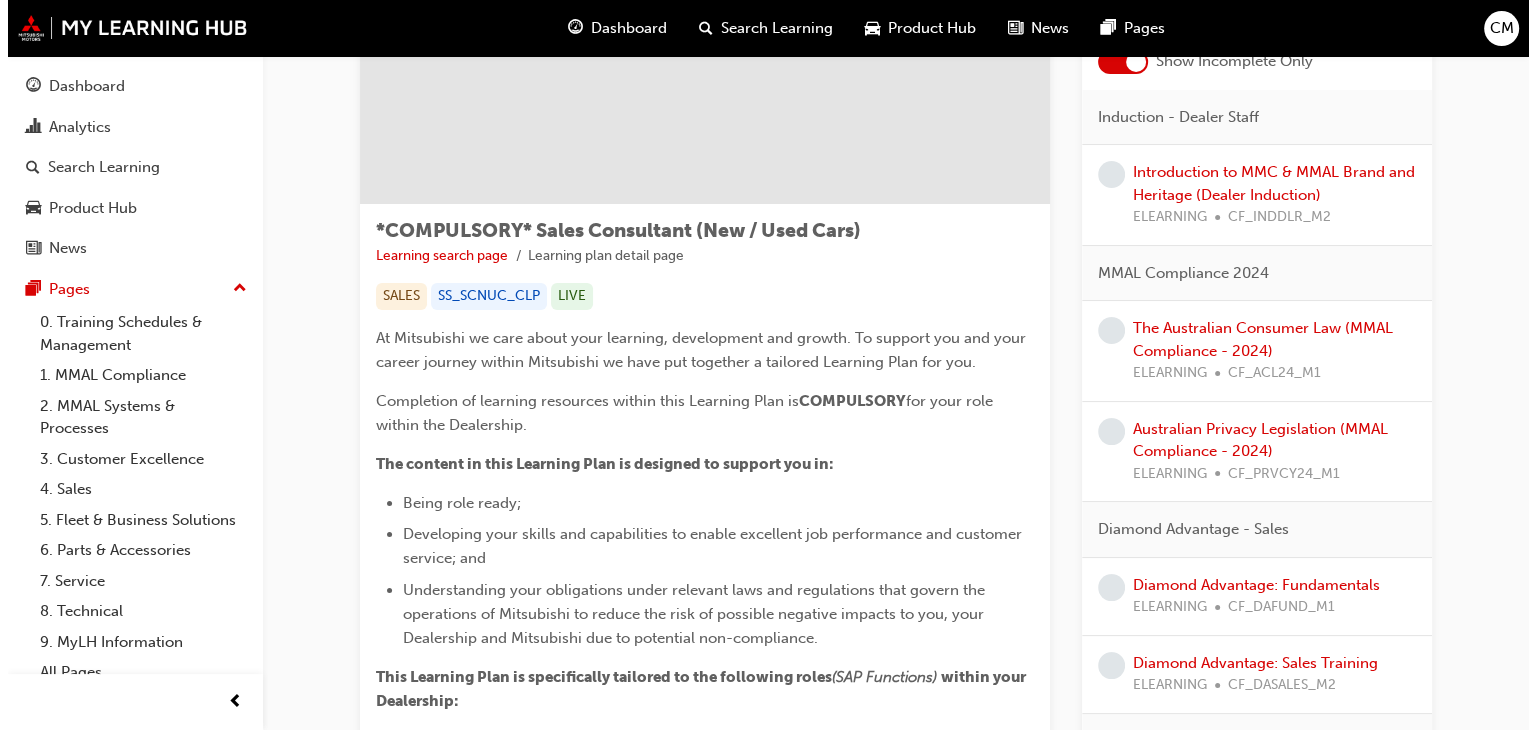 scroll, scrollTop: 0, scrollLeft: 0, axis: both 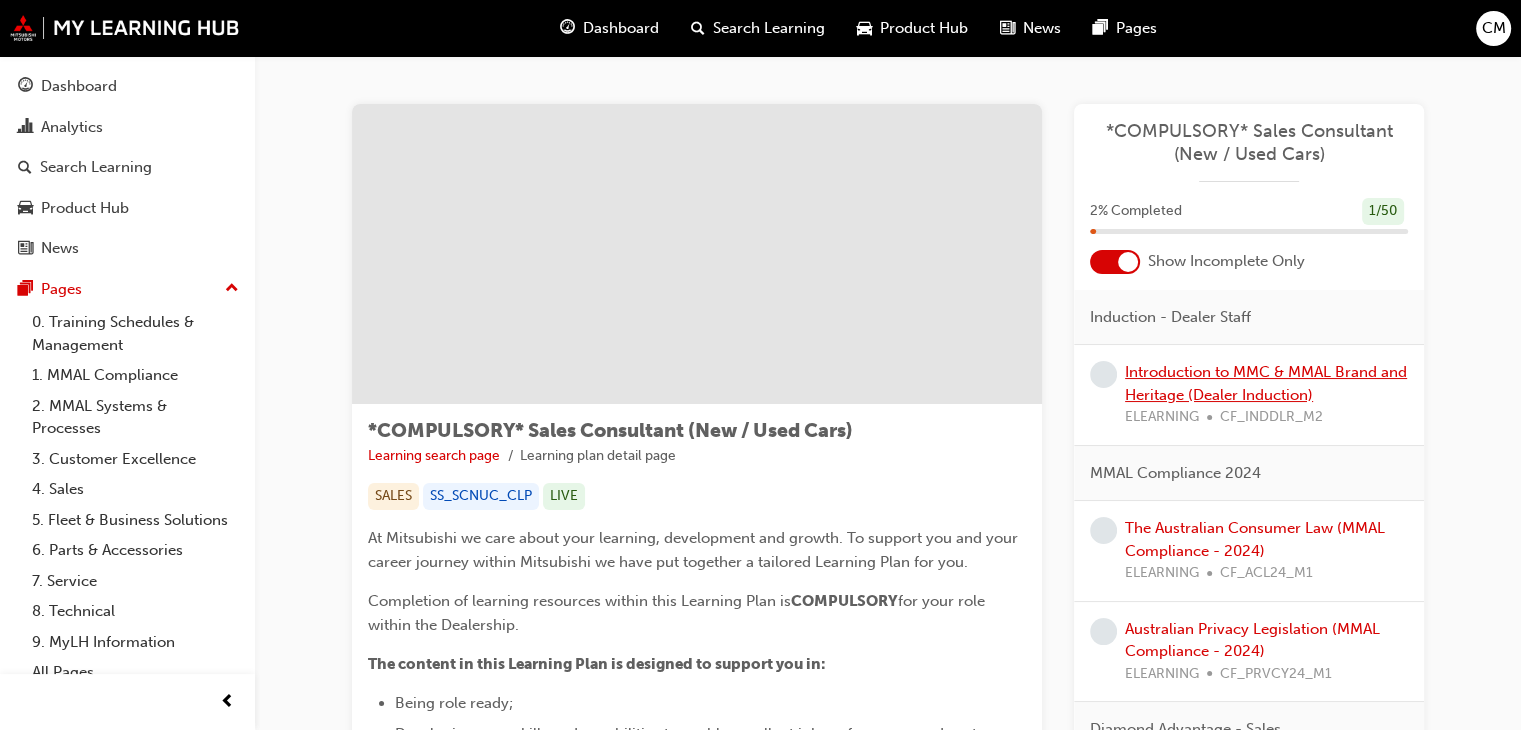 click on "Introduction to MMC & MMAL Brand and Heritage (Dealer Induction)" at bounding box center [1266, 383] 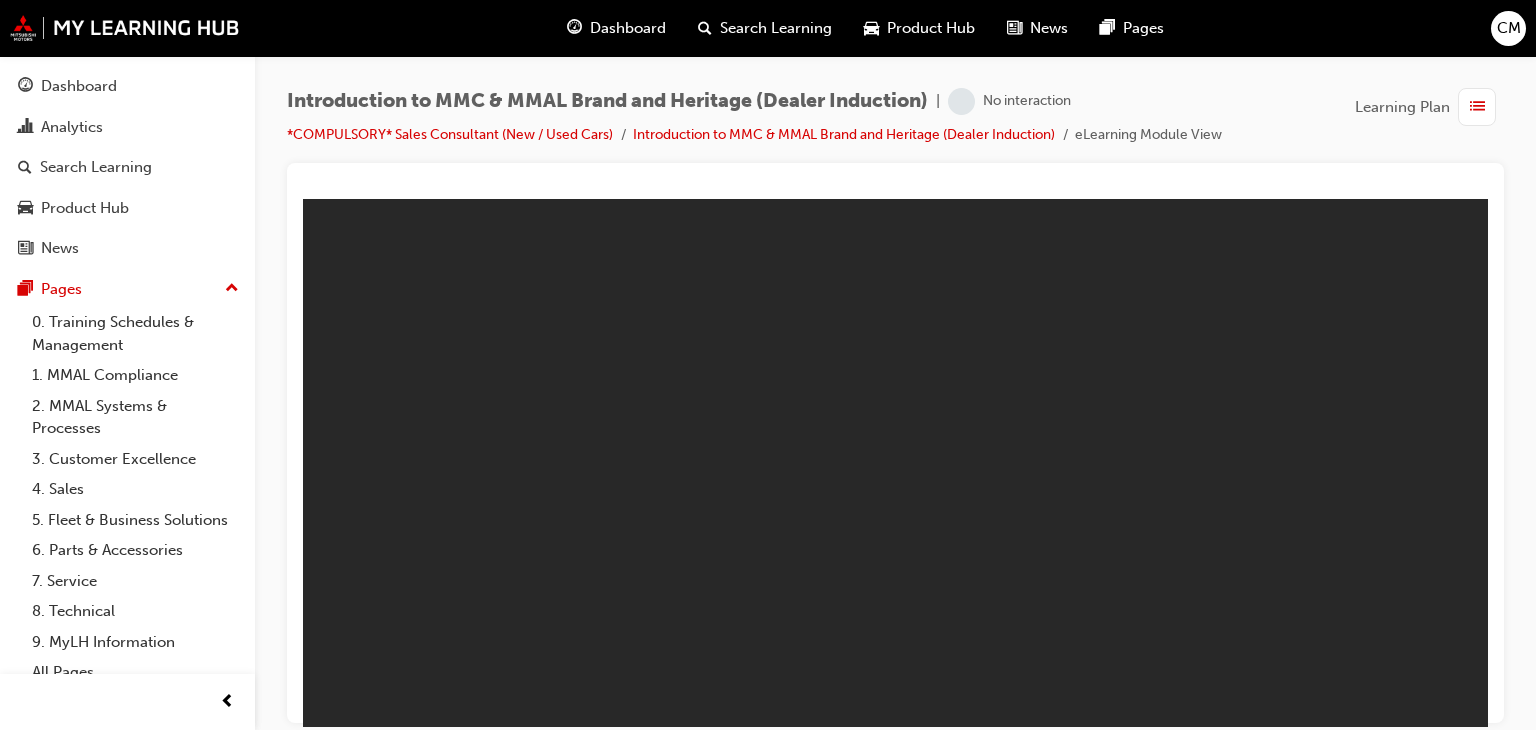 scroll, scrollTop: 0, scrollLeft: 0, axis: both 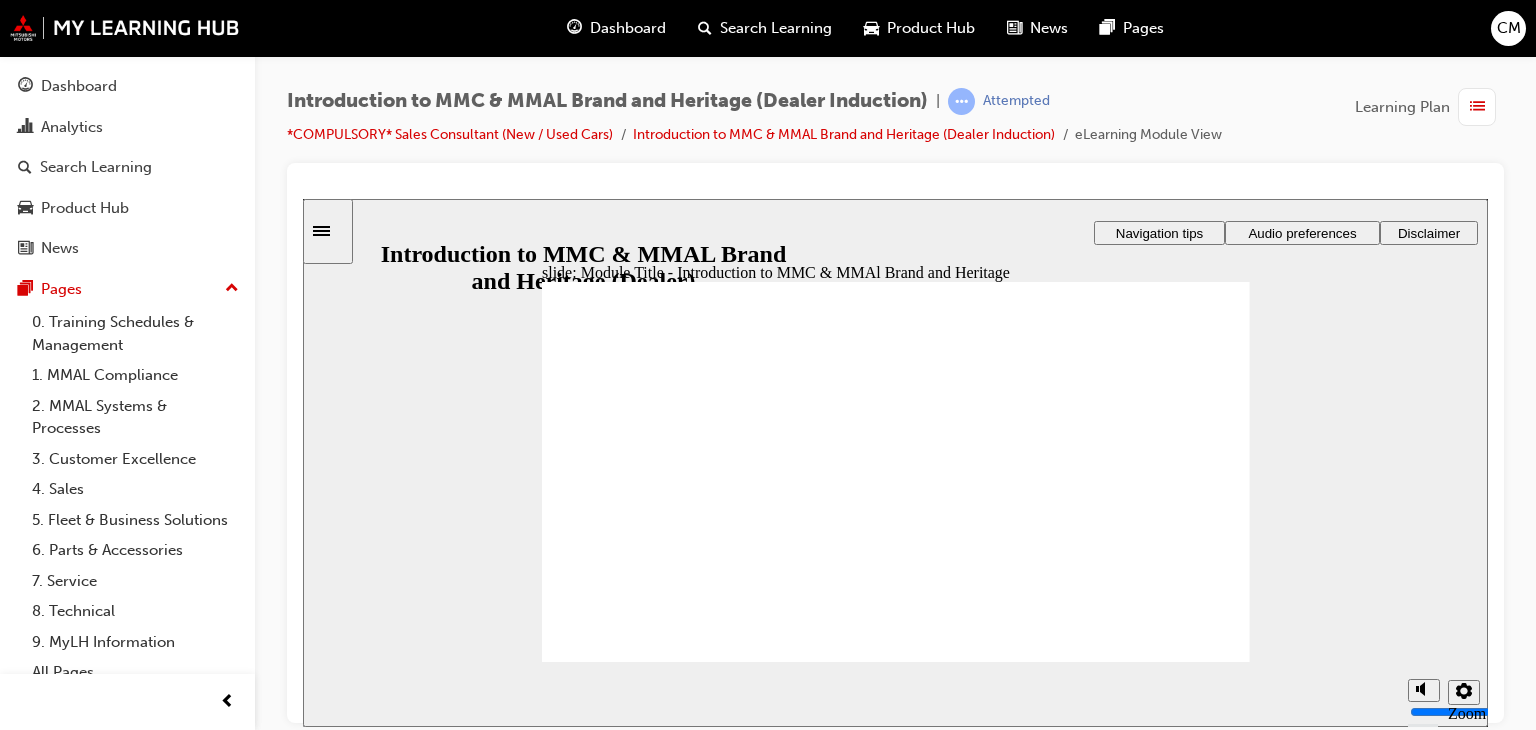 click at bounding box center (895, 443) 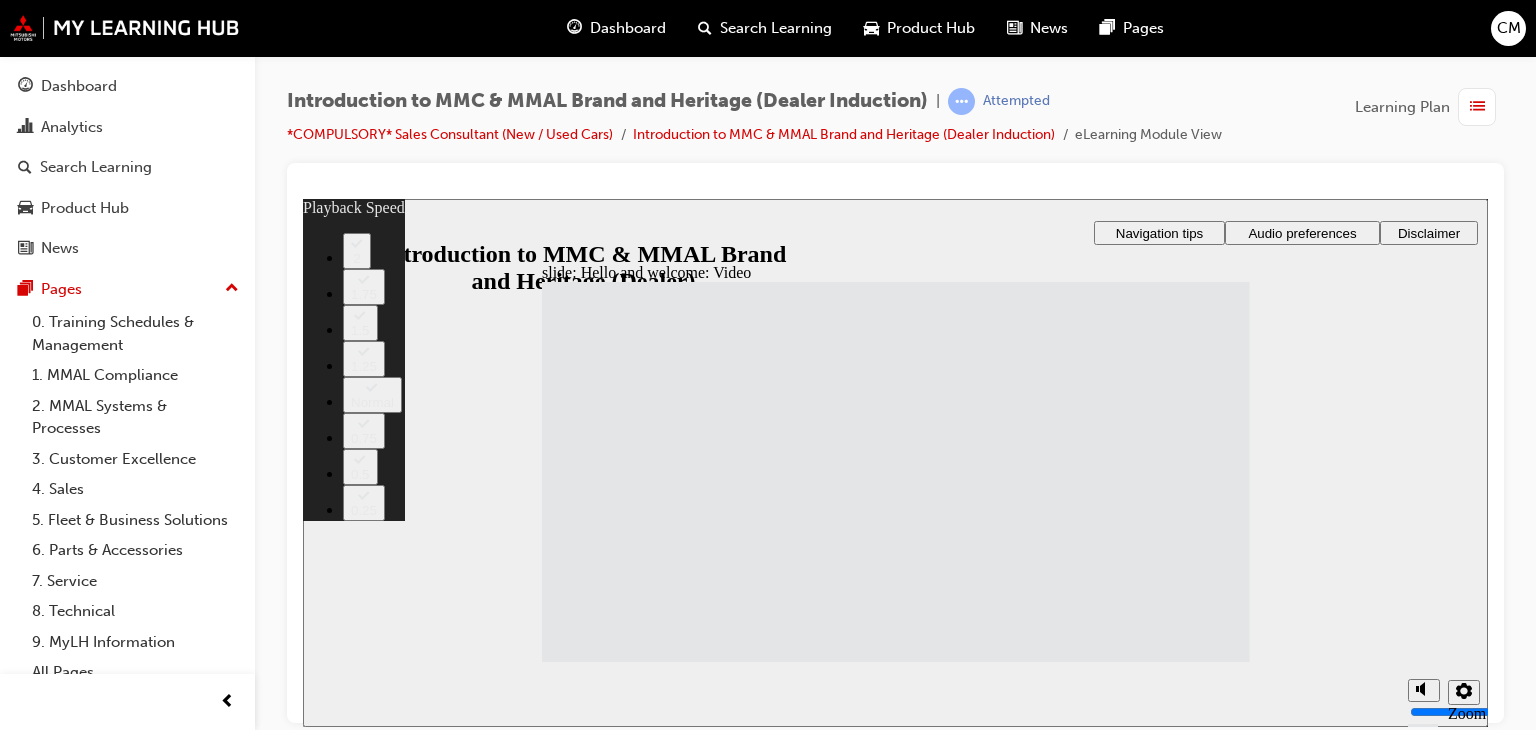 click 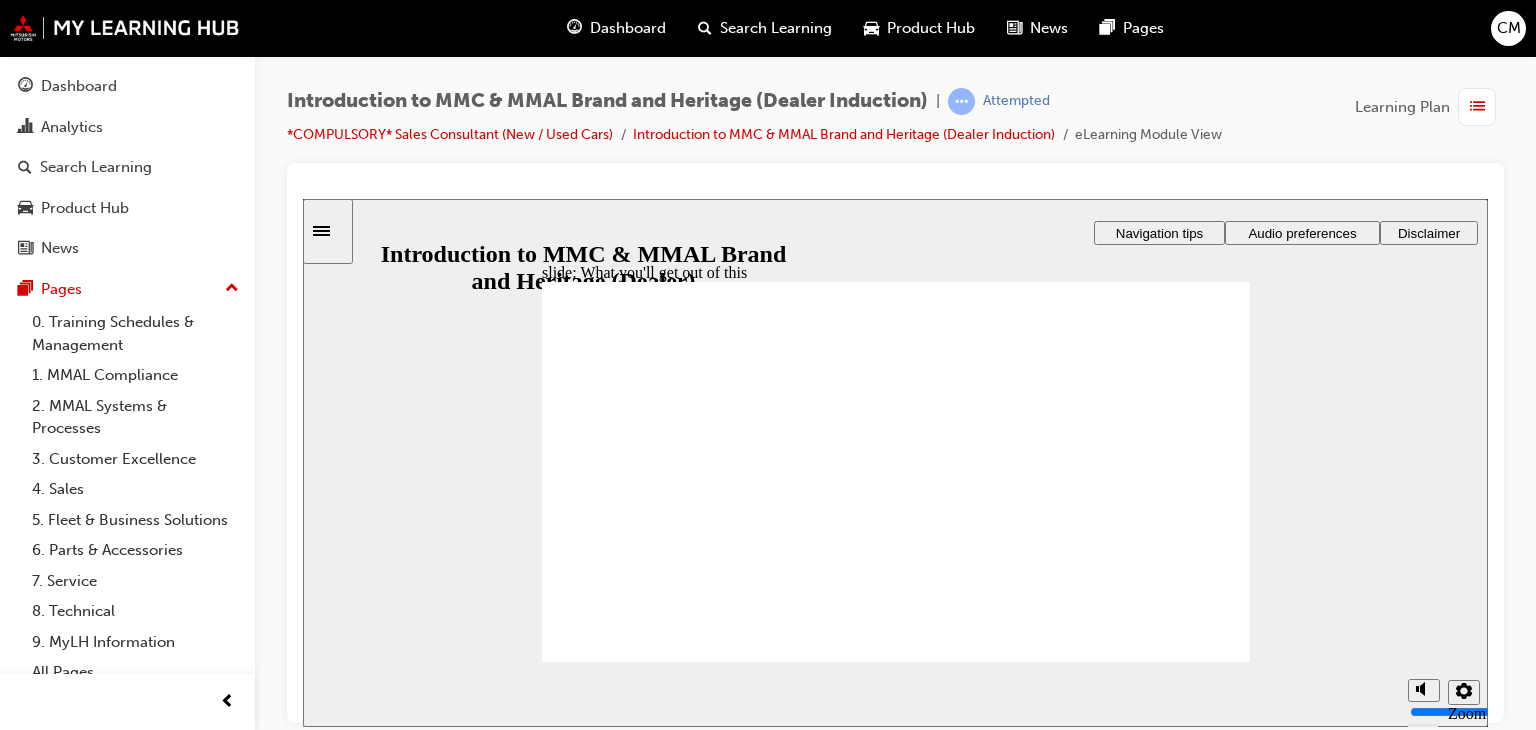 click 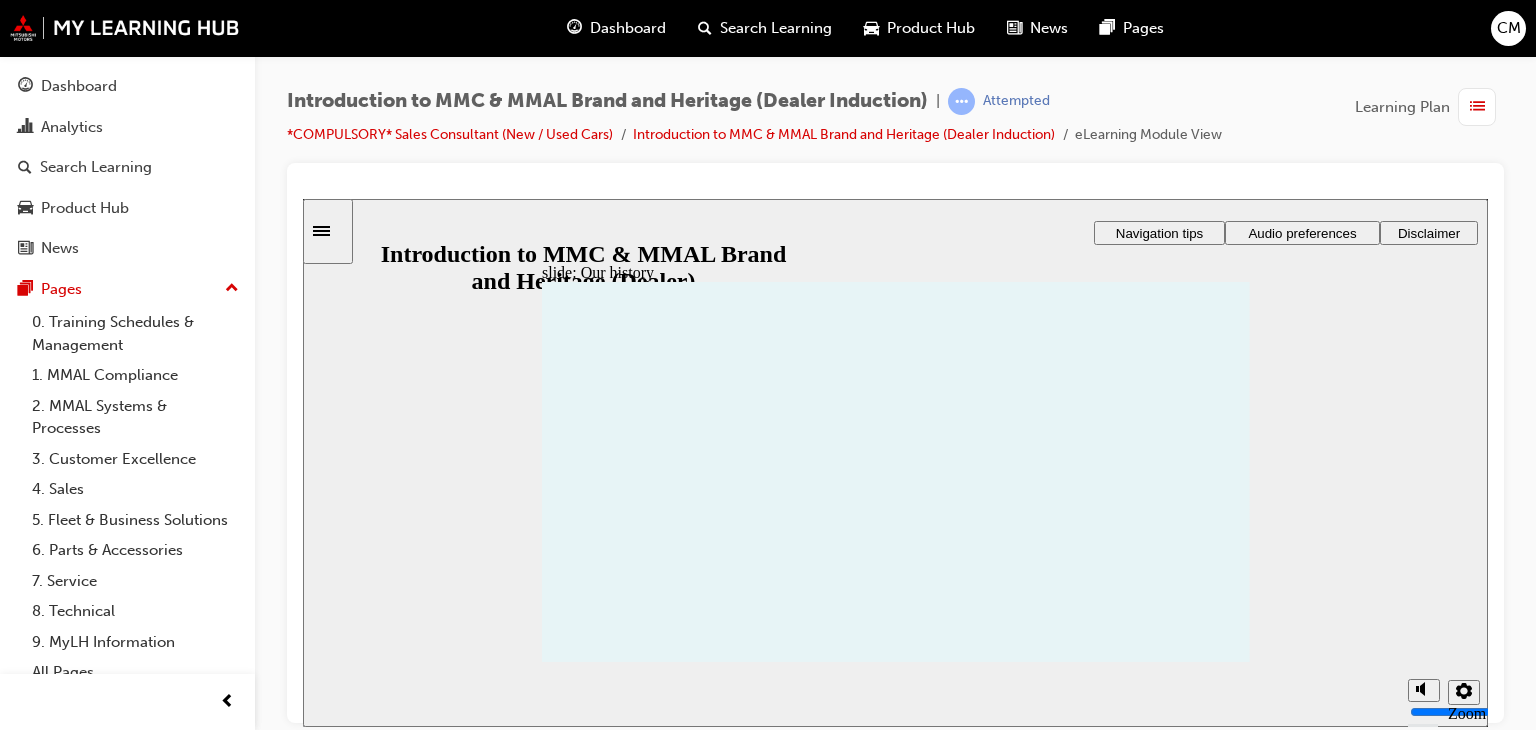 click 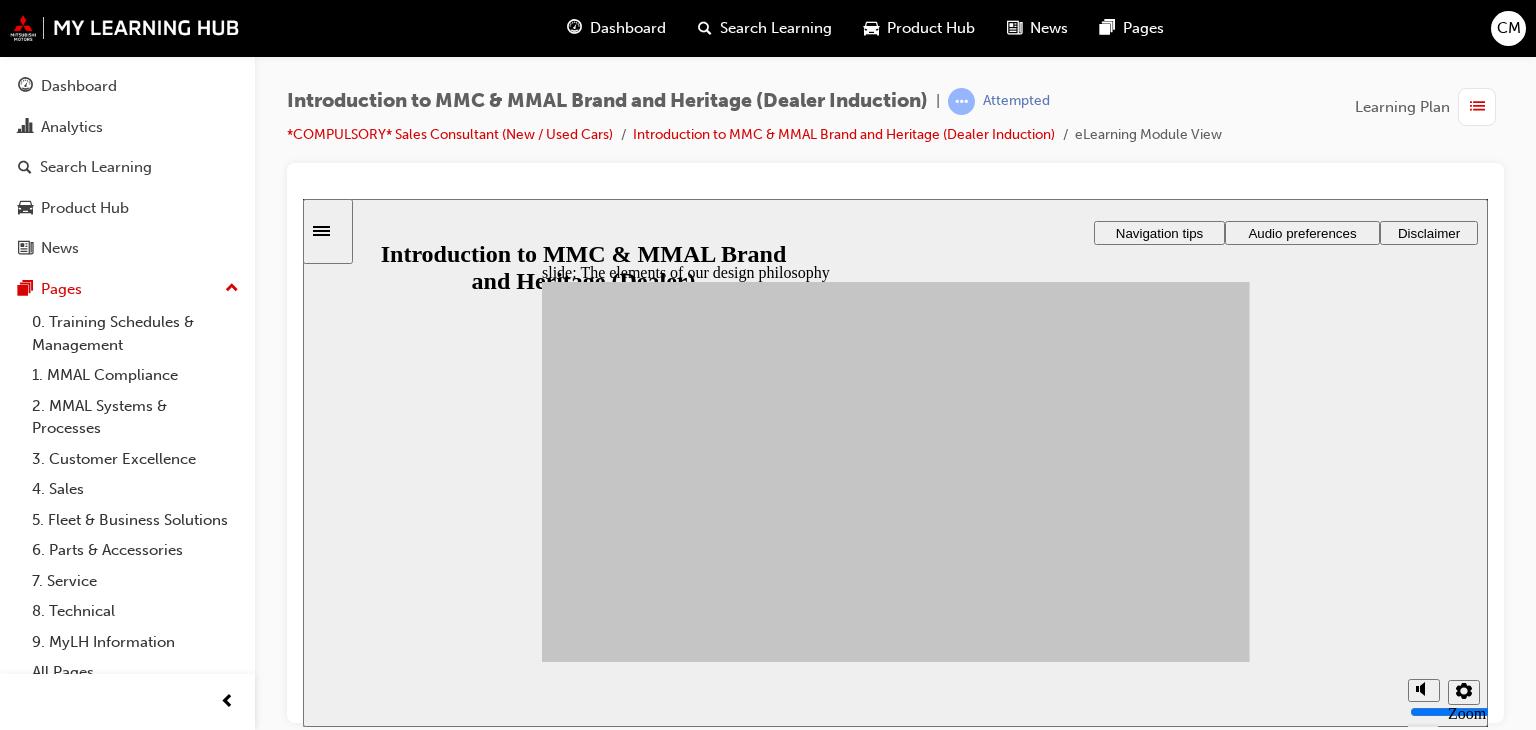 drag, startPoint x: 797, startPoint y: 462, endPoint x: 964, endPoint y: 423, distance: 171.49344 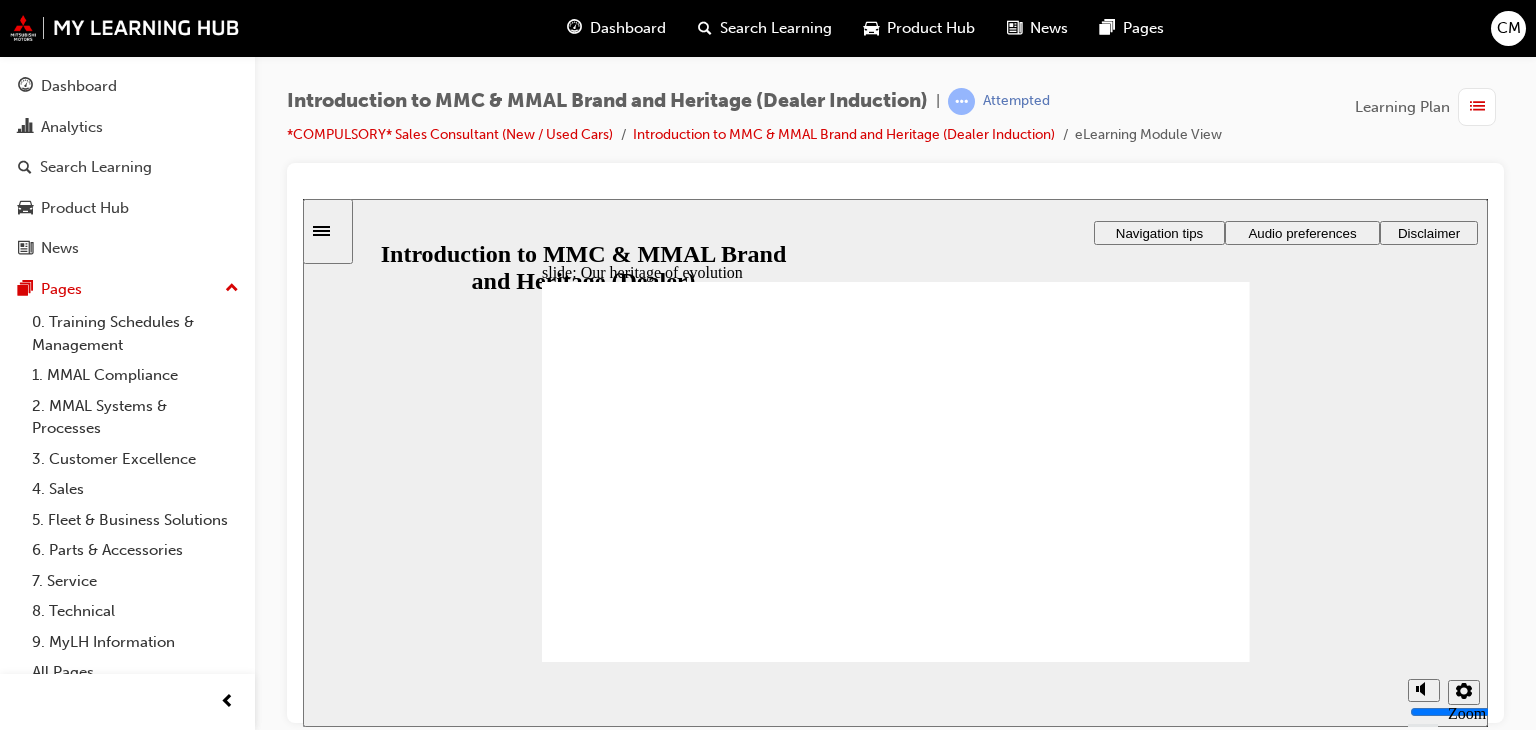 click 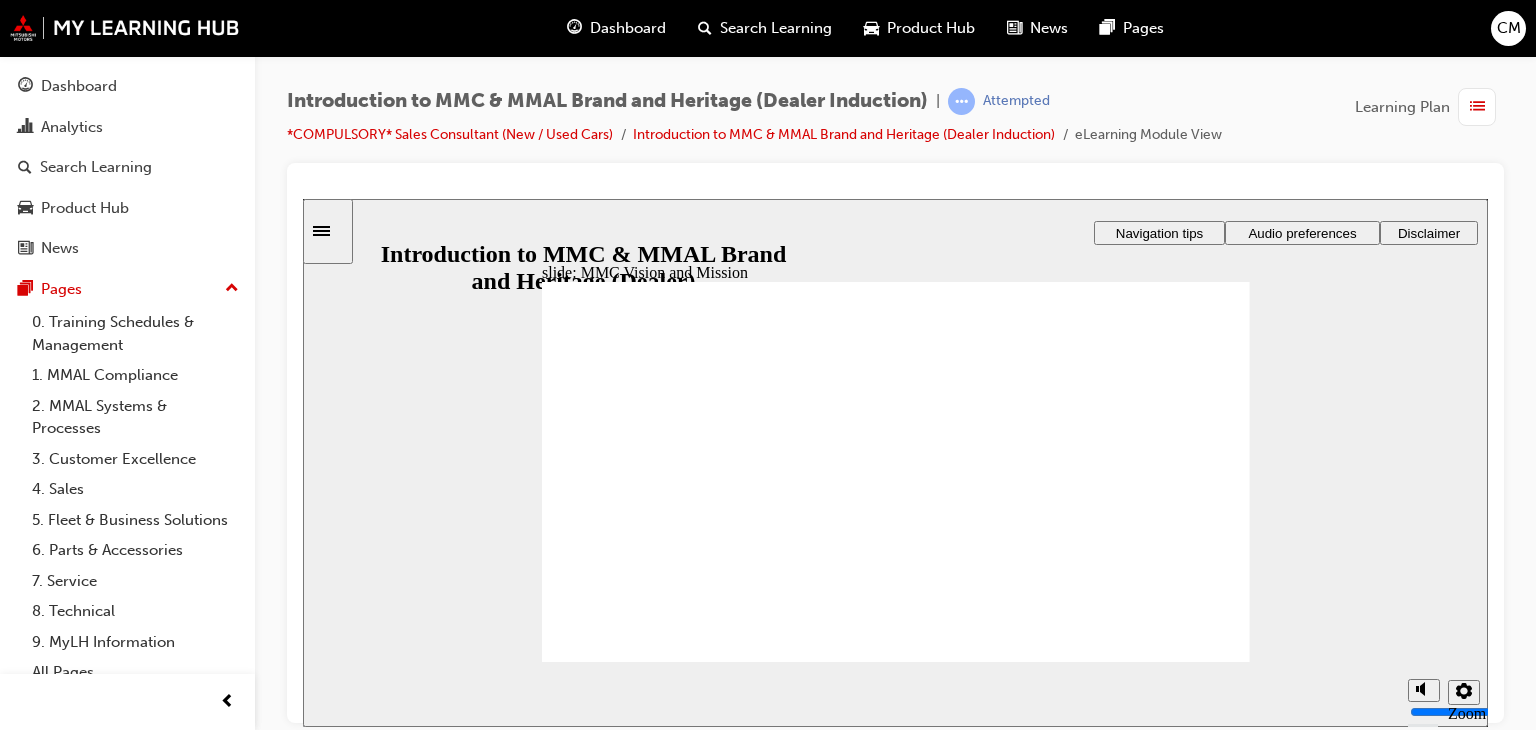 click 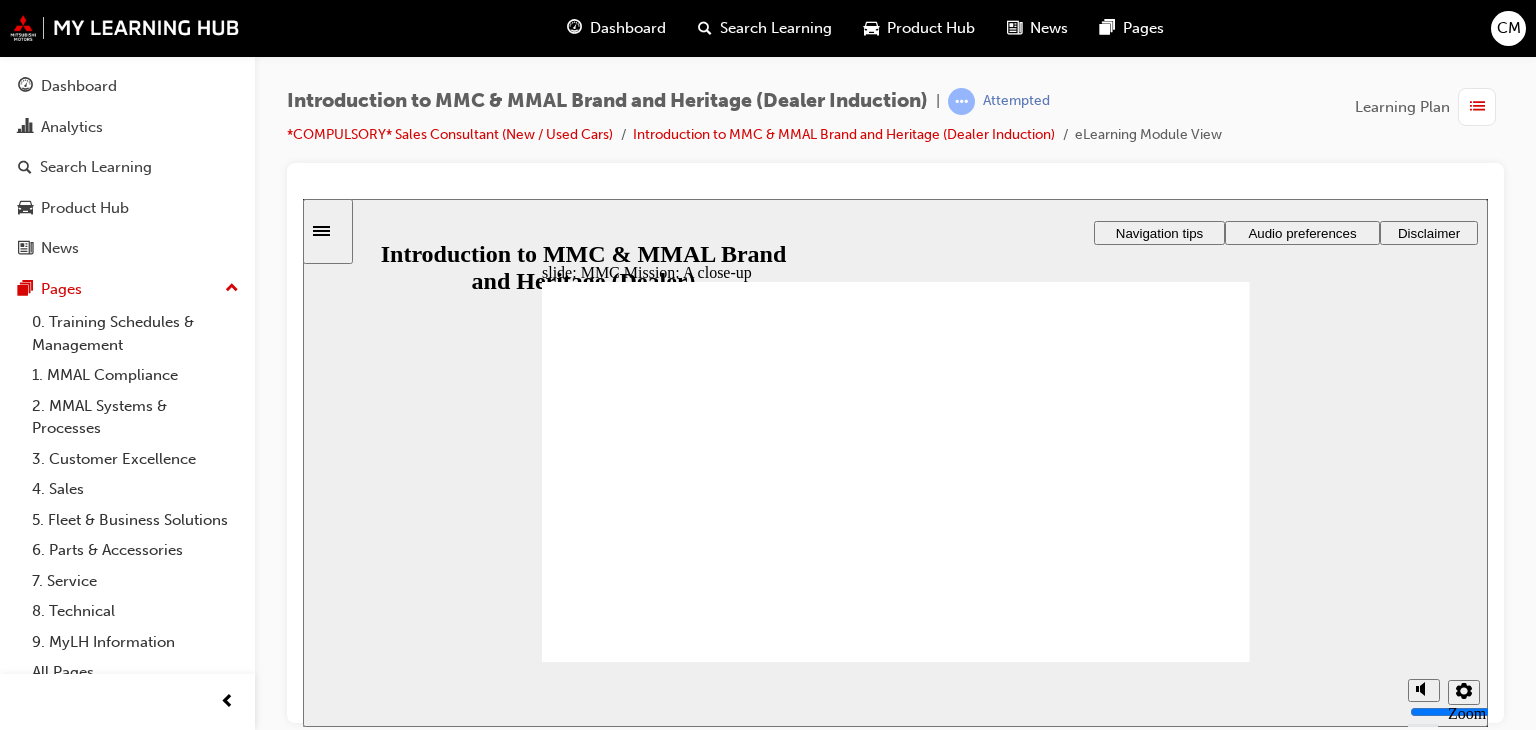 click 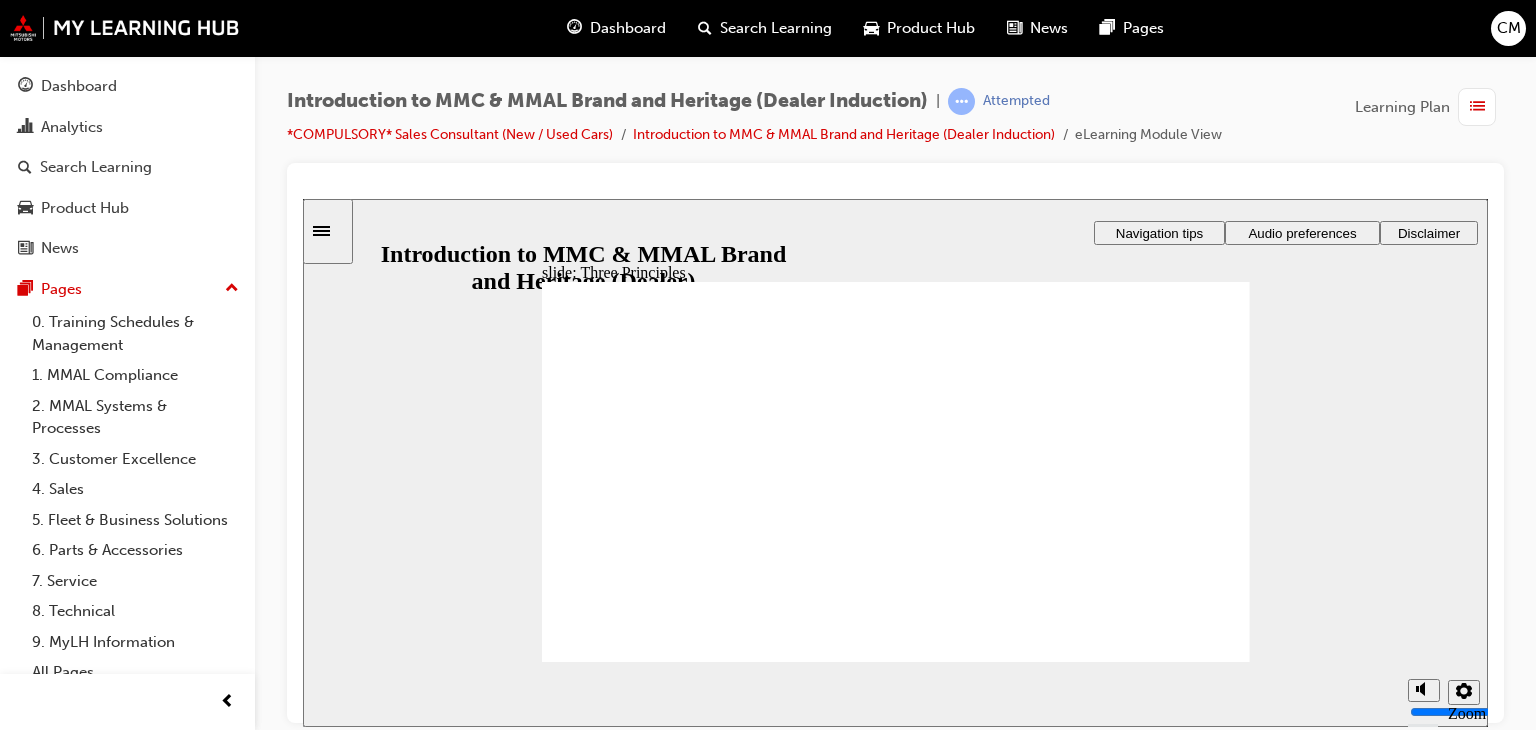 click 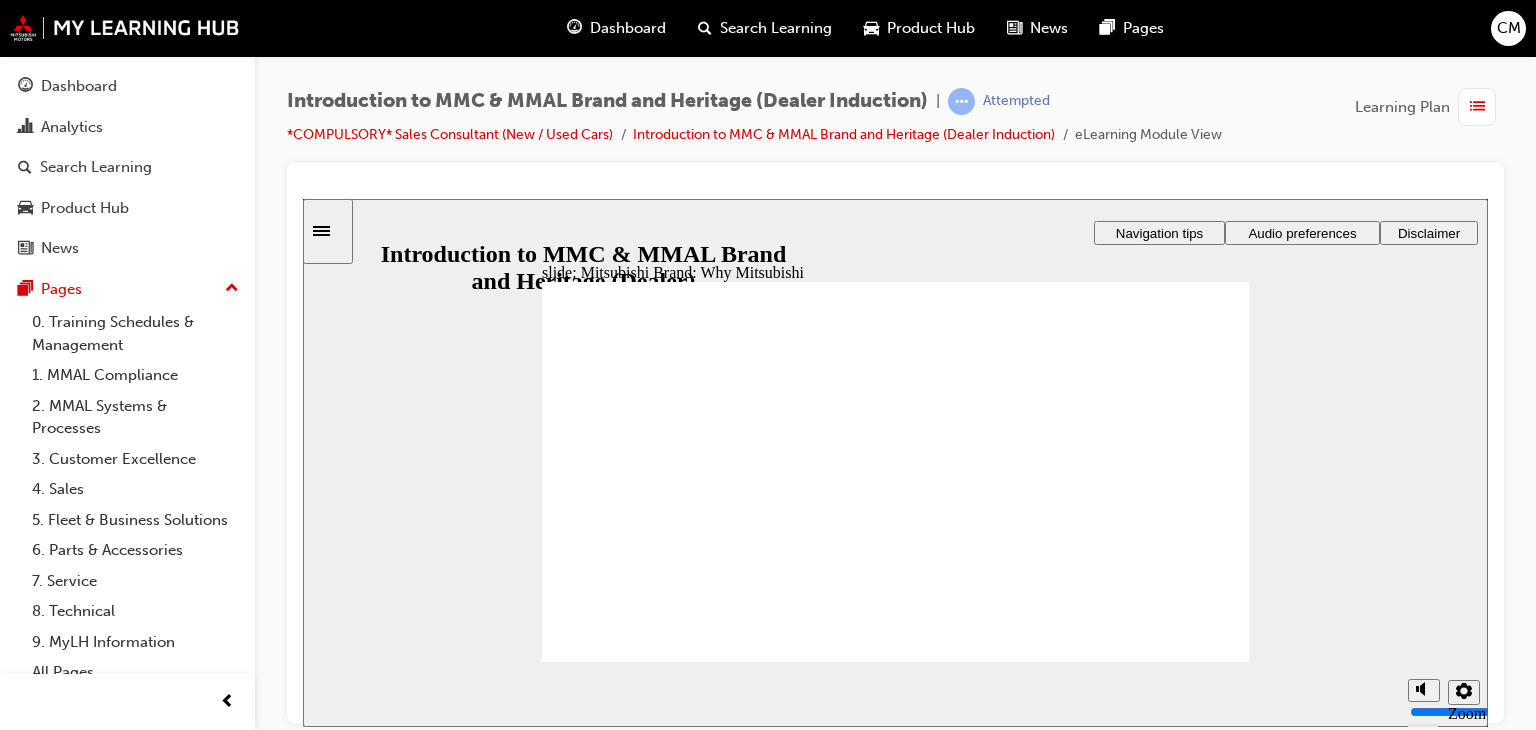 click 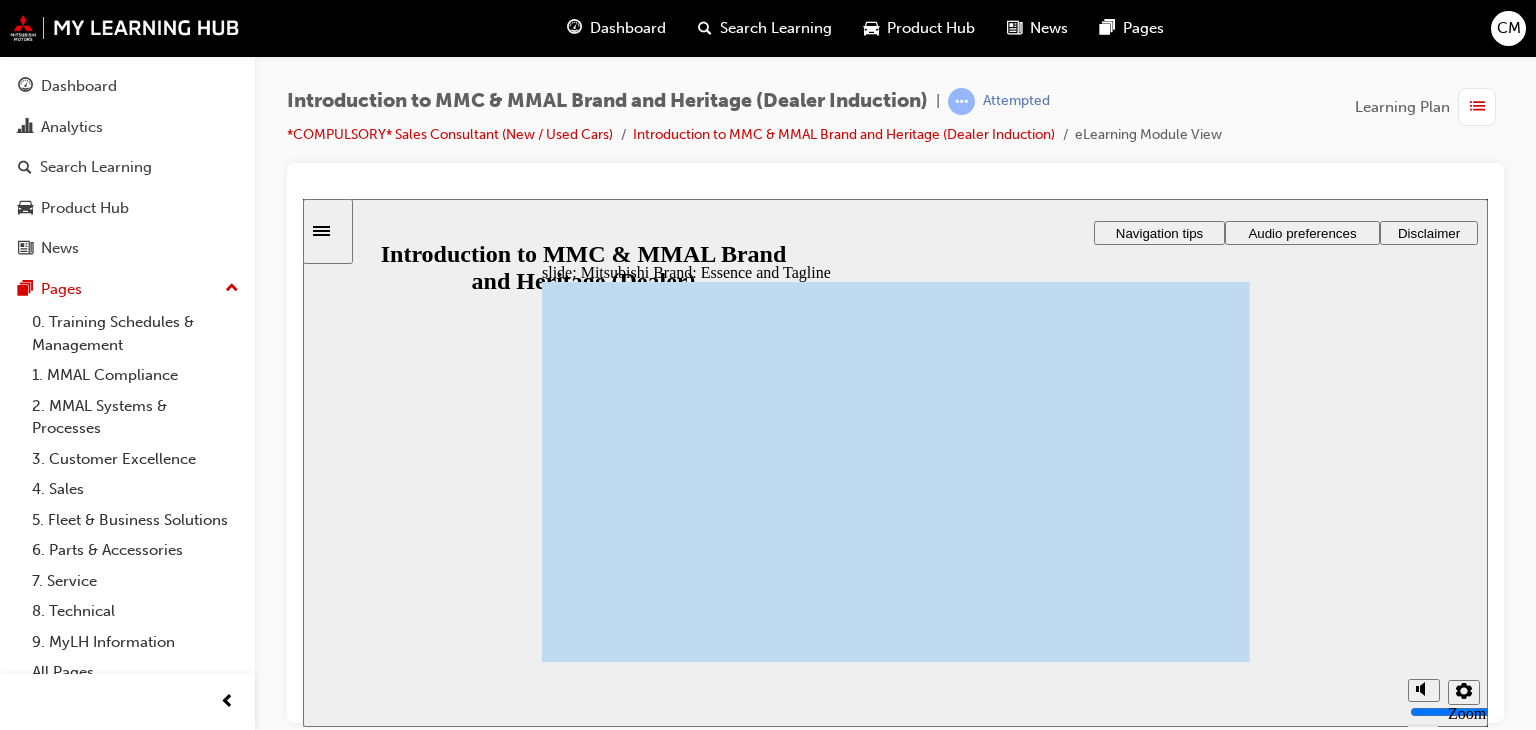 click 